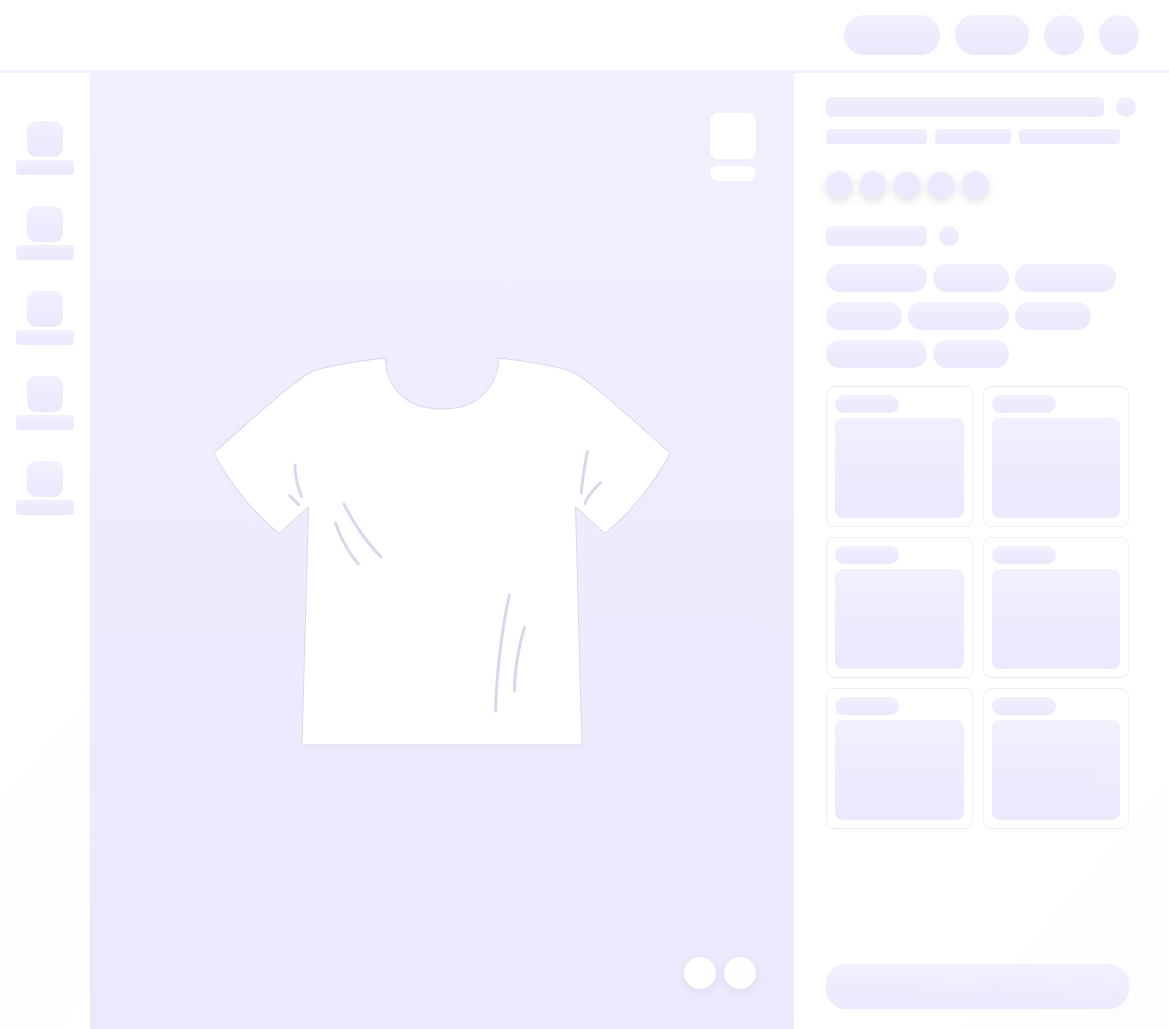 scroll, scrollTop: 0, scrollLeft: 0, axis: both 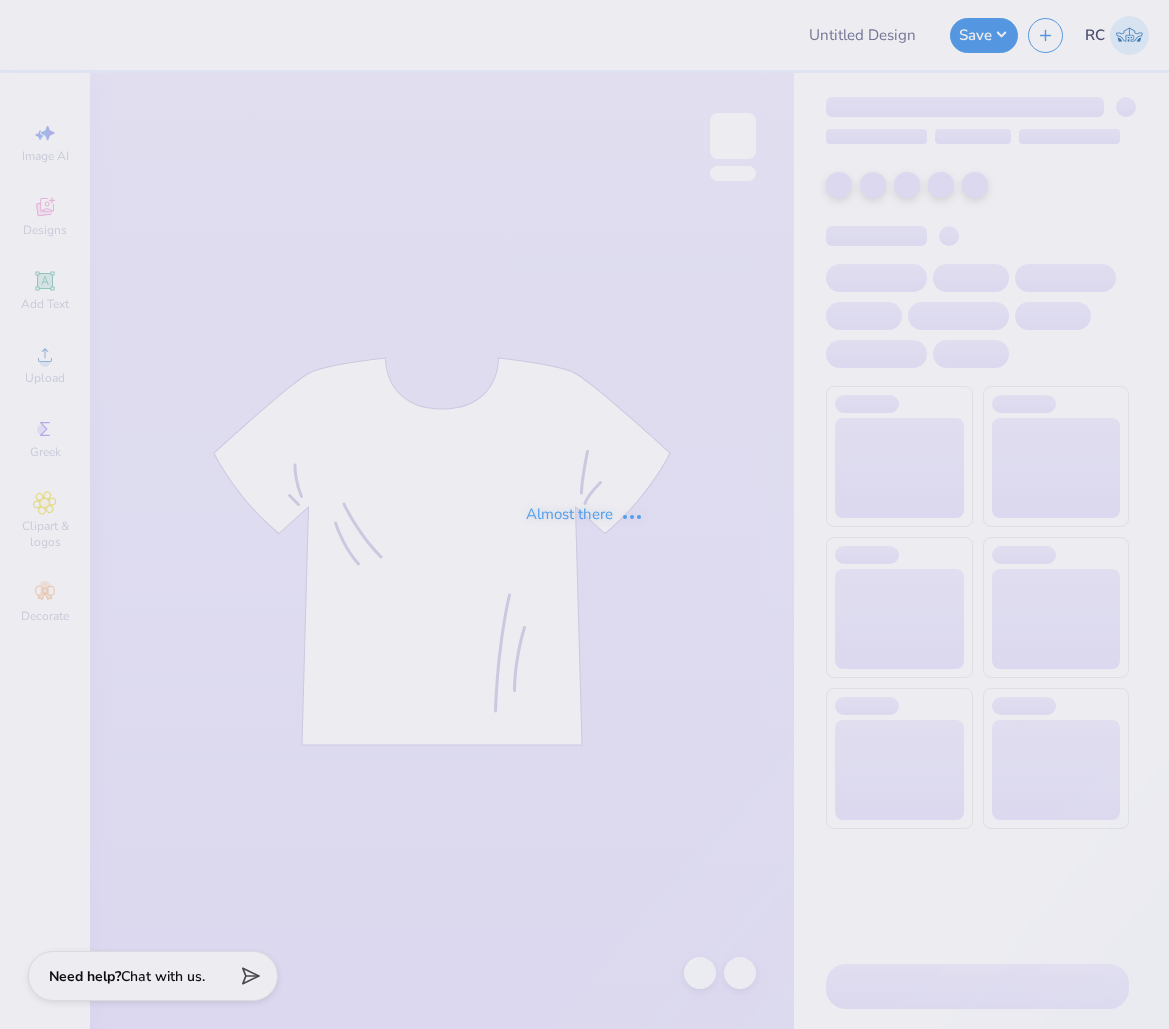 type on "snow team 25-26" 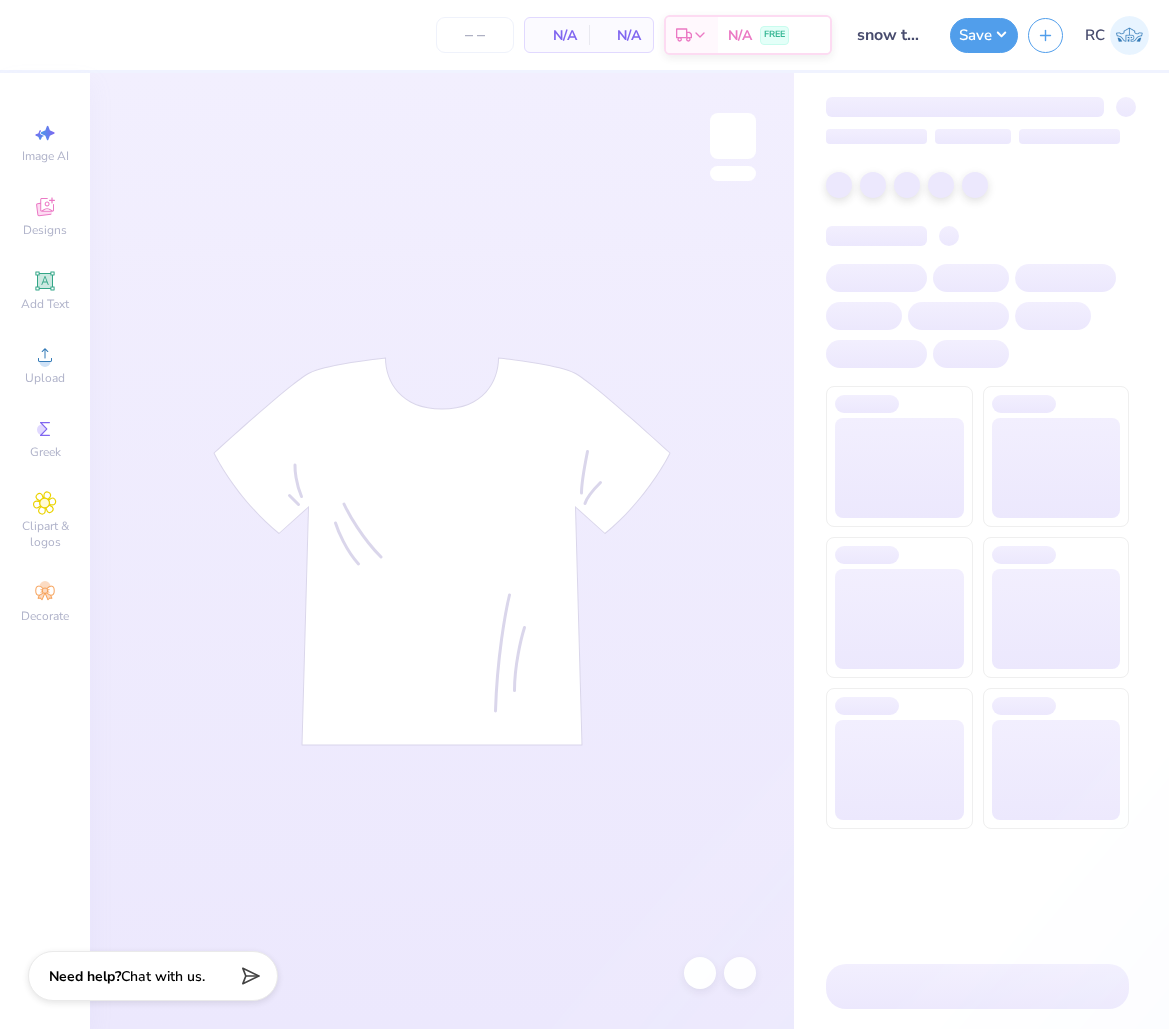 type on "30" 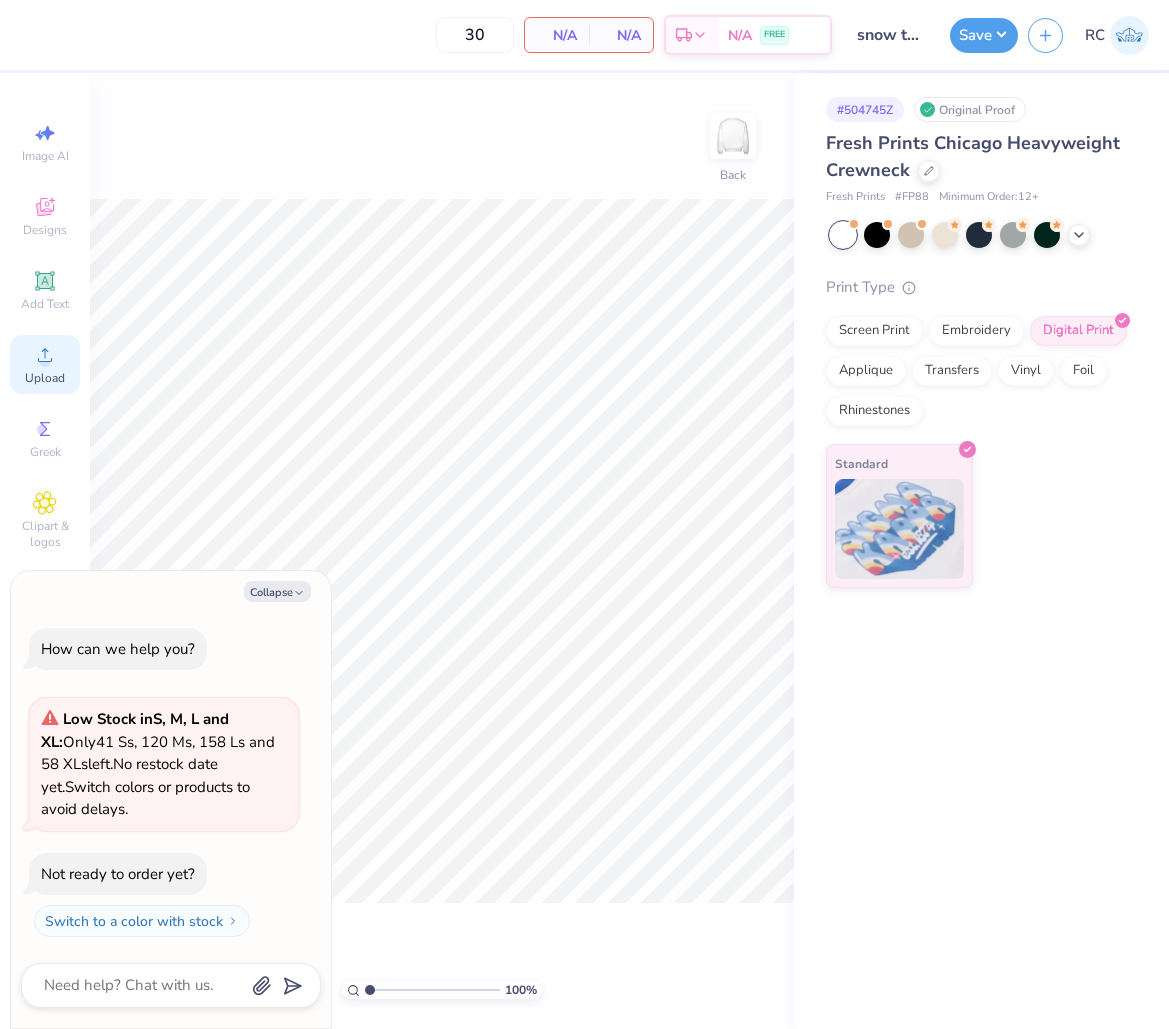 click on "Upload" at bounding box center (45, 378) 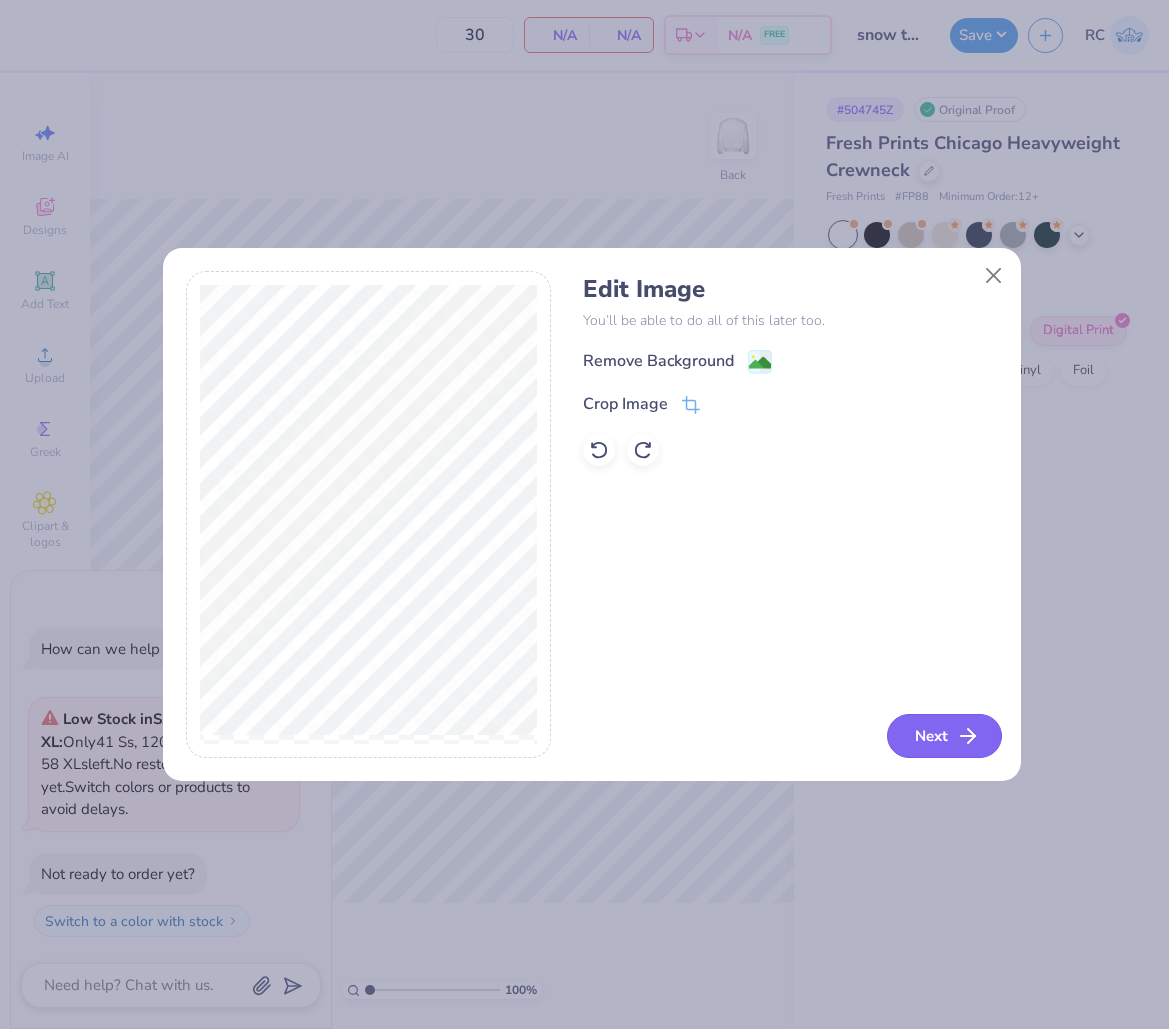 click 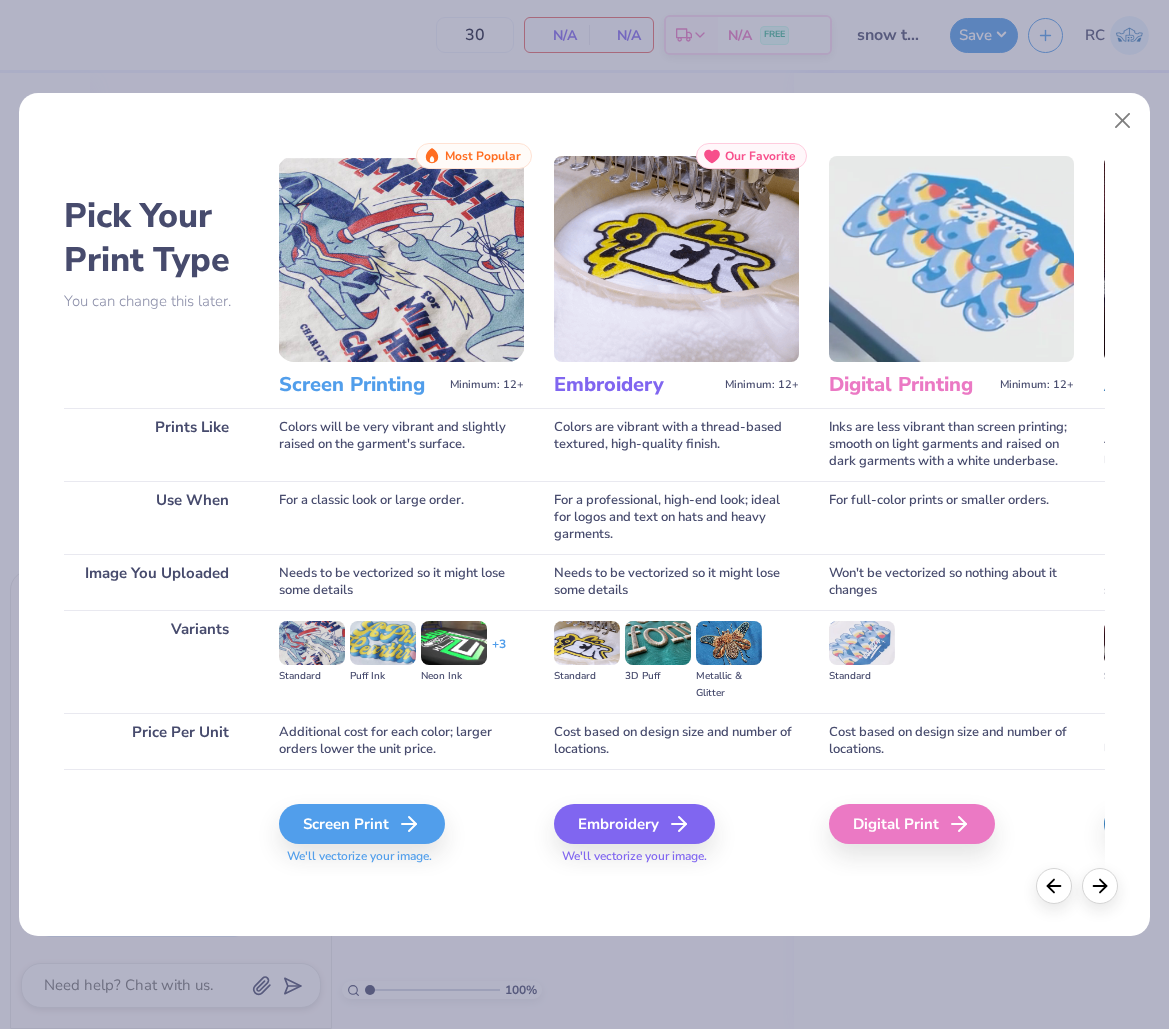 click at bounding box center (951, 259) 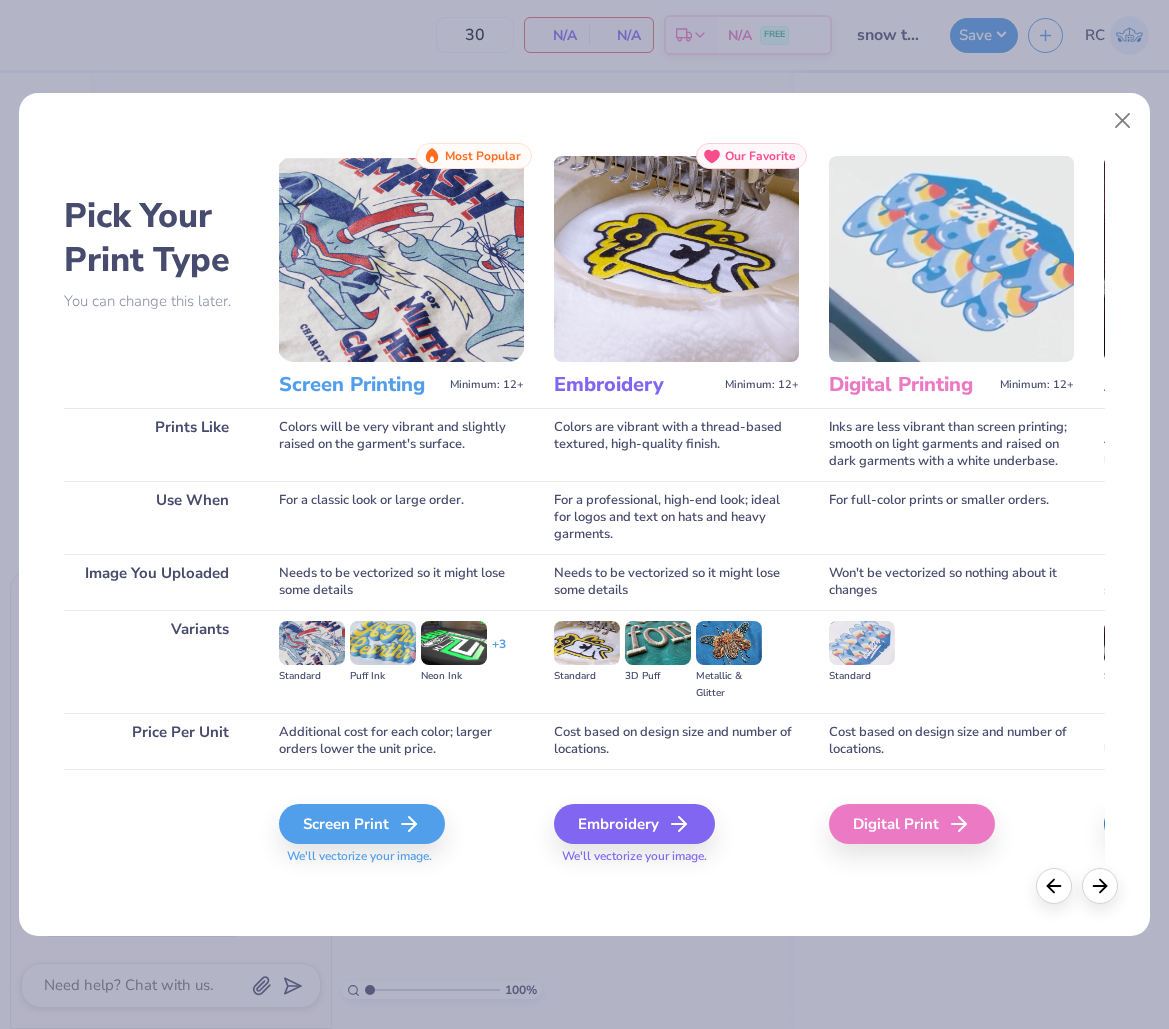 click on "Digital Printing" at bounding box center (910, 385) 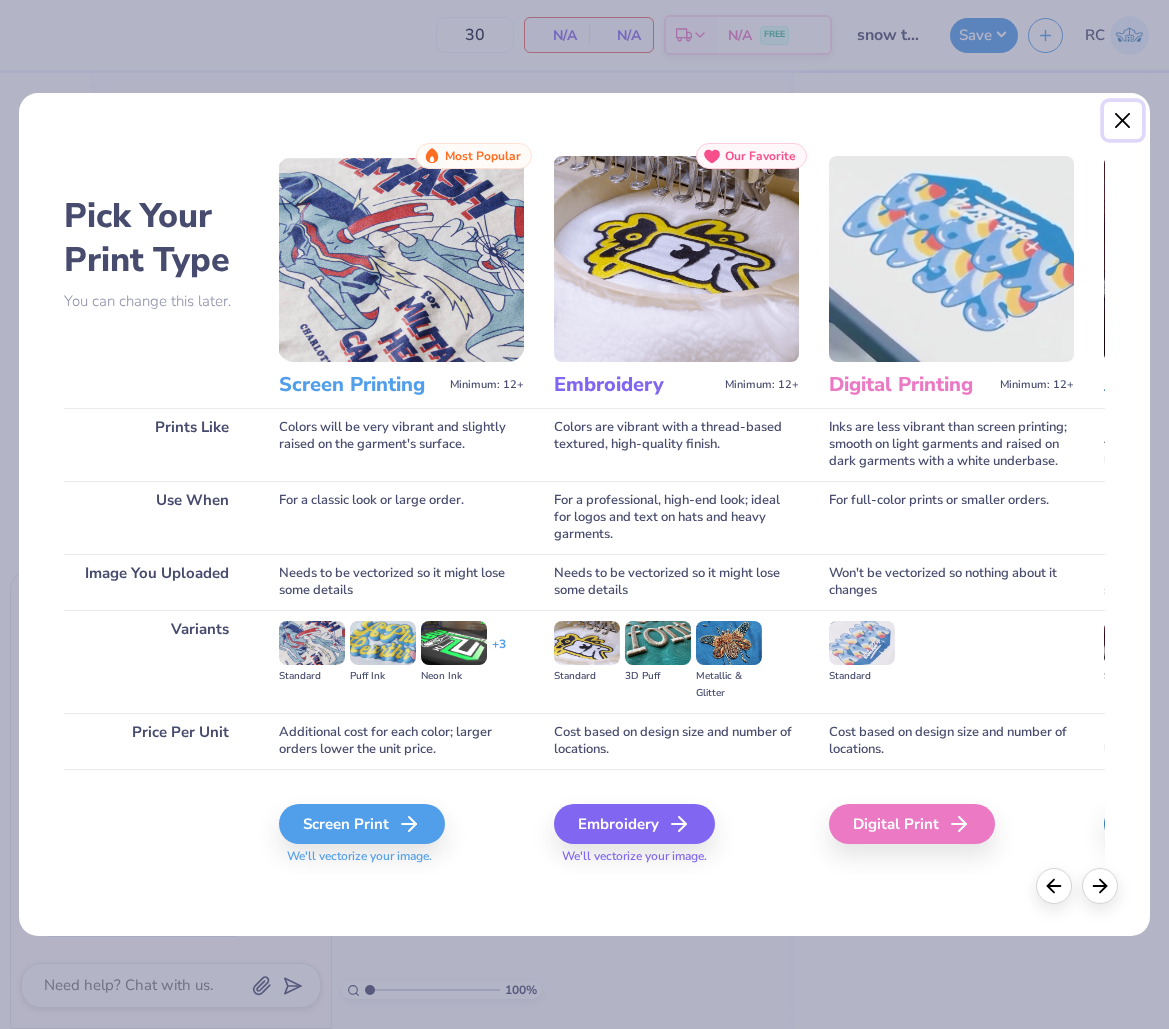 click at bounding box center [1123, 121] 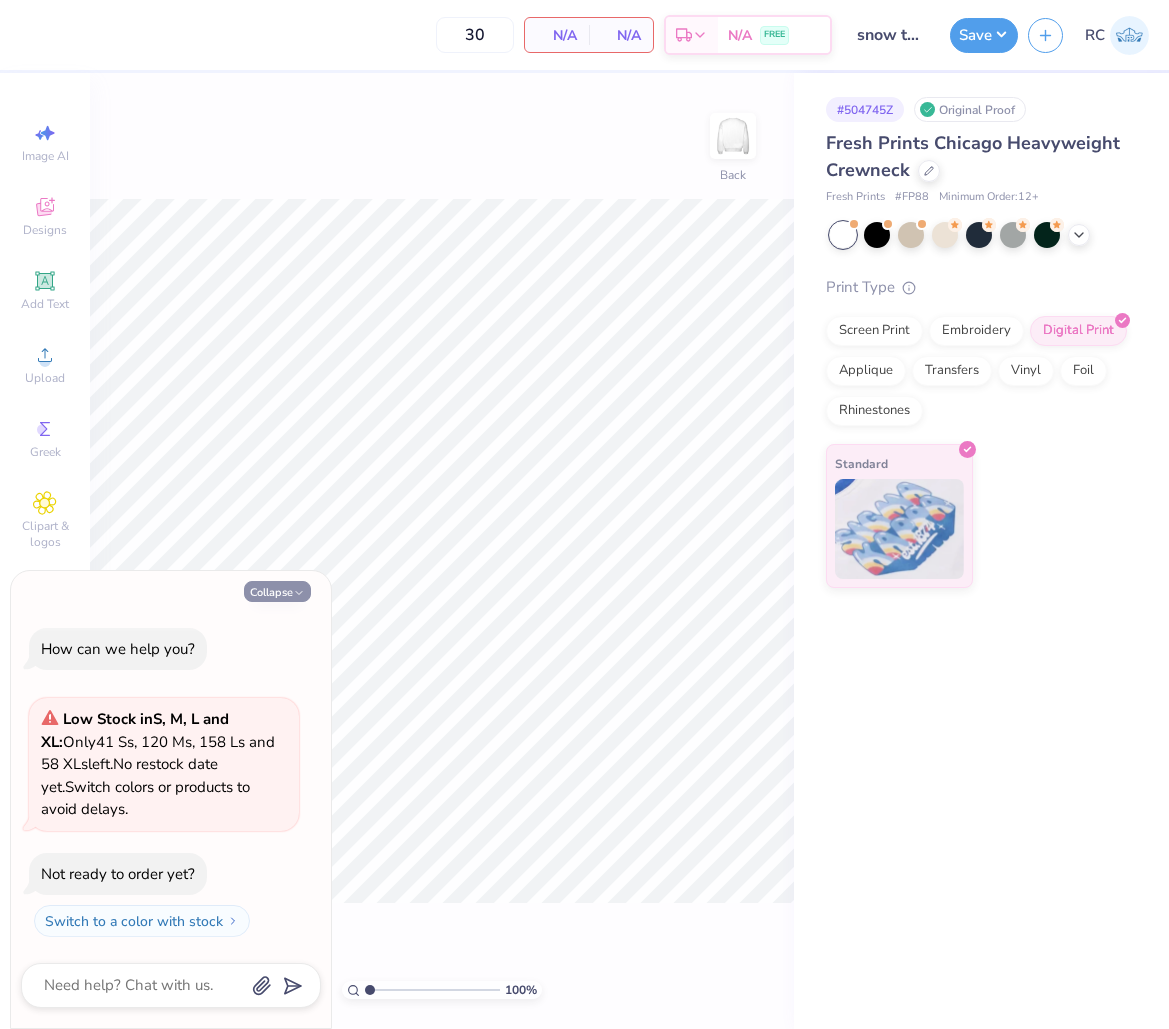 click 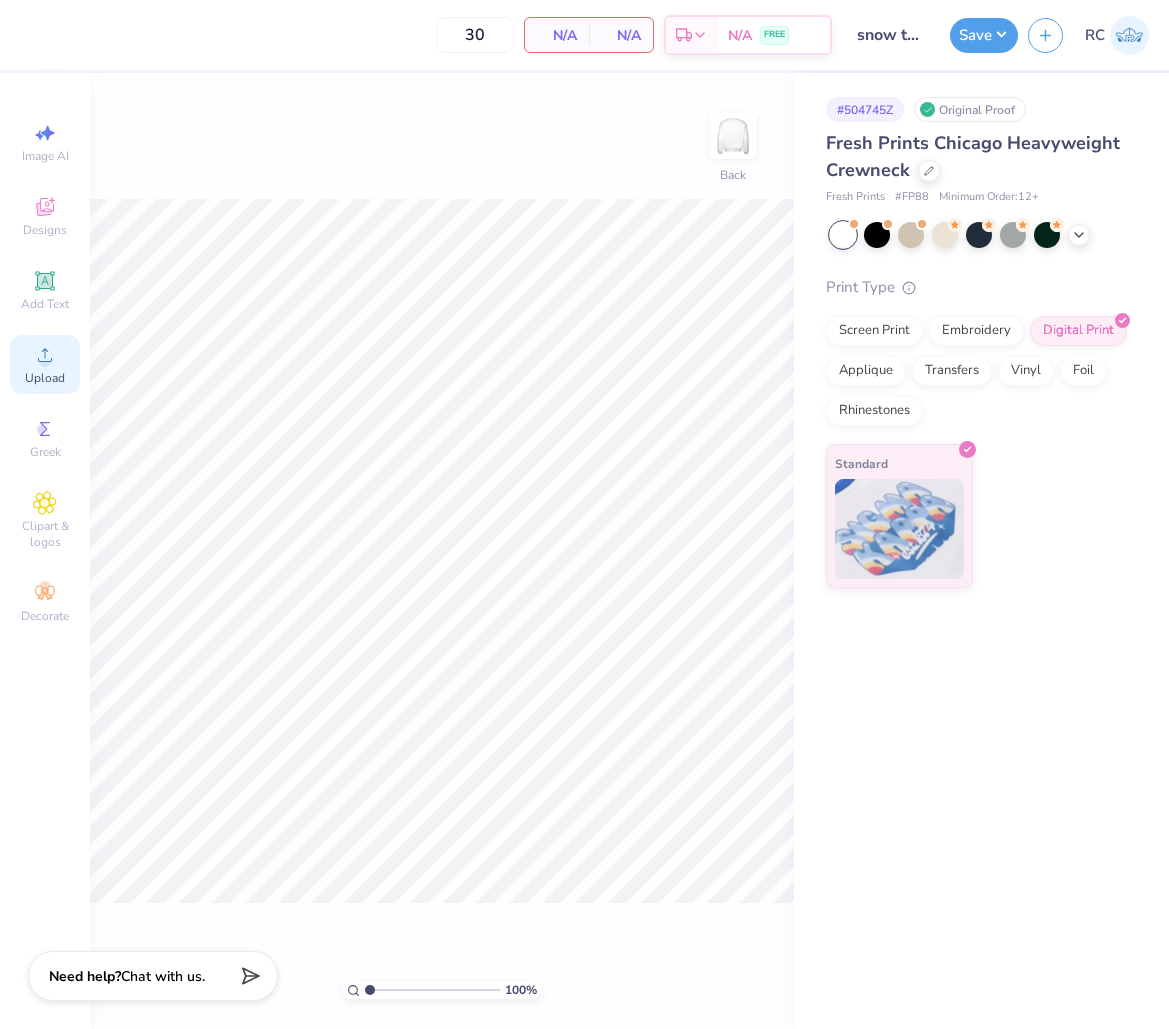click 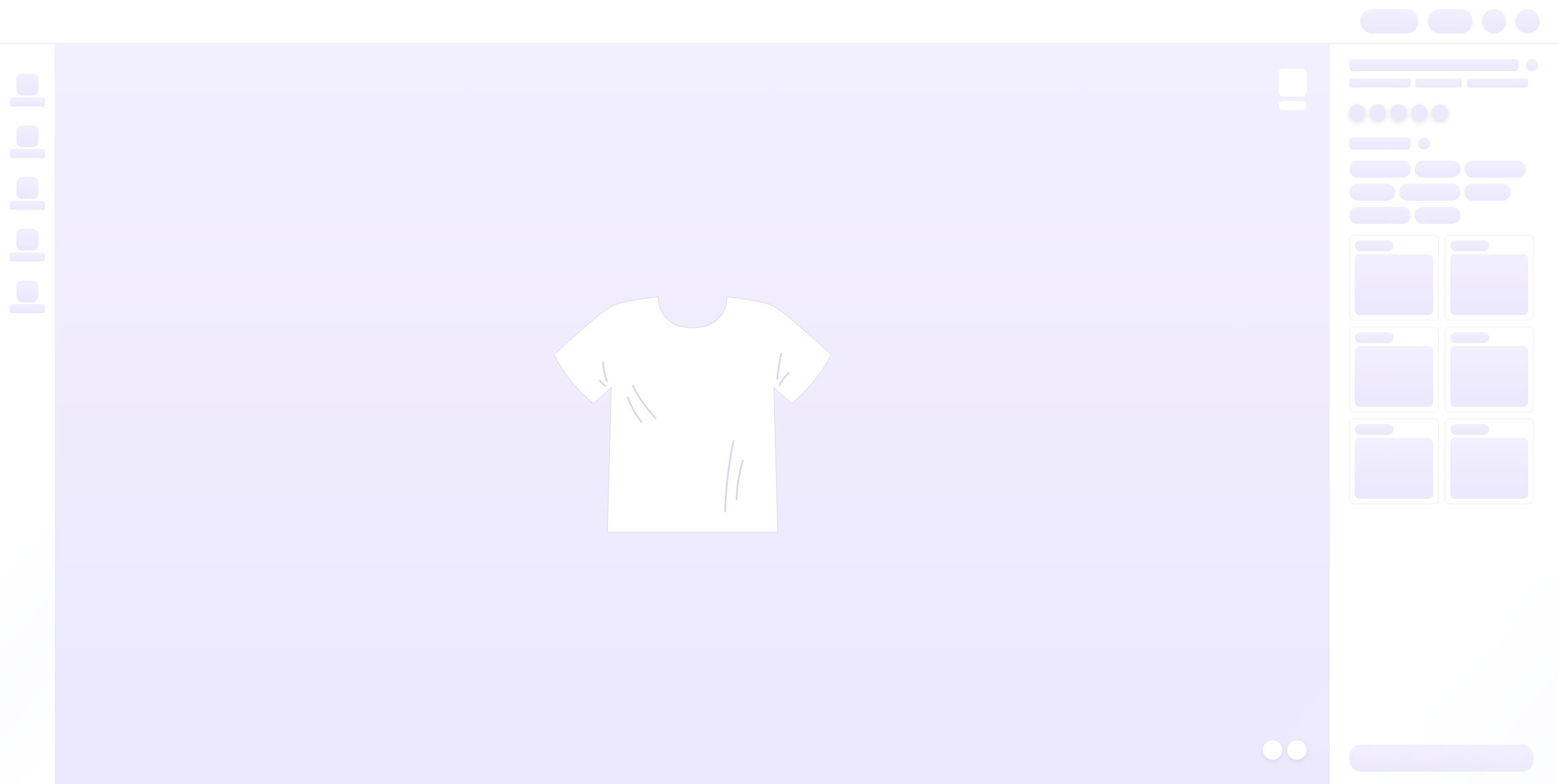 scroll, scrollTop: 0, scrollLeft: 0, axis: both 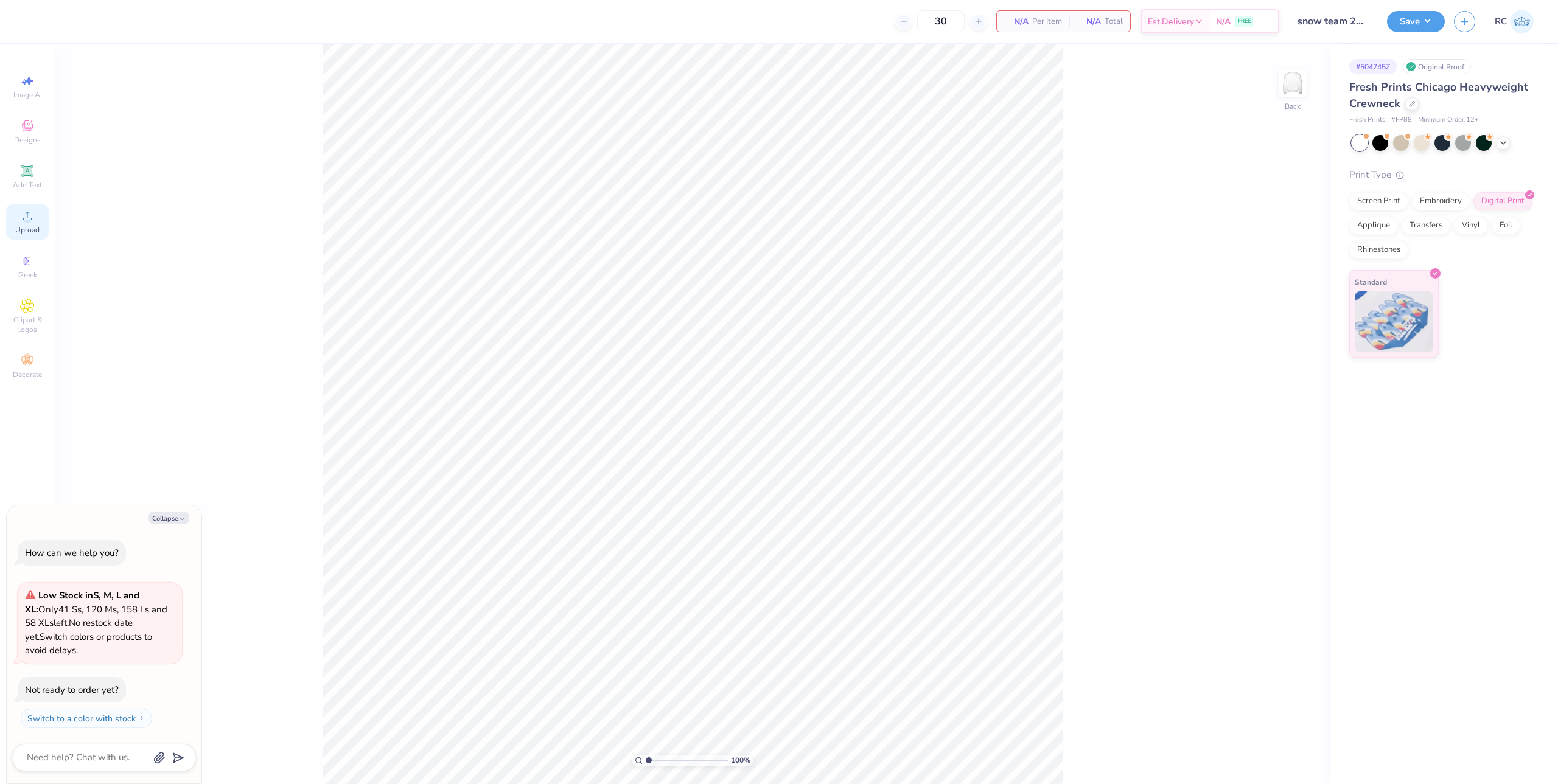 click on "Upload" at bounding box center [27, 230] 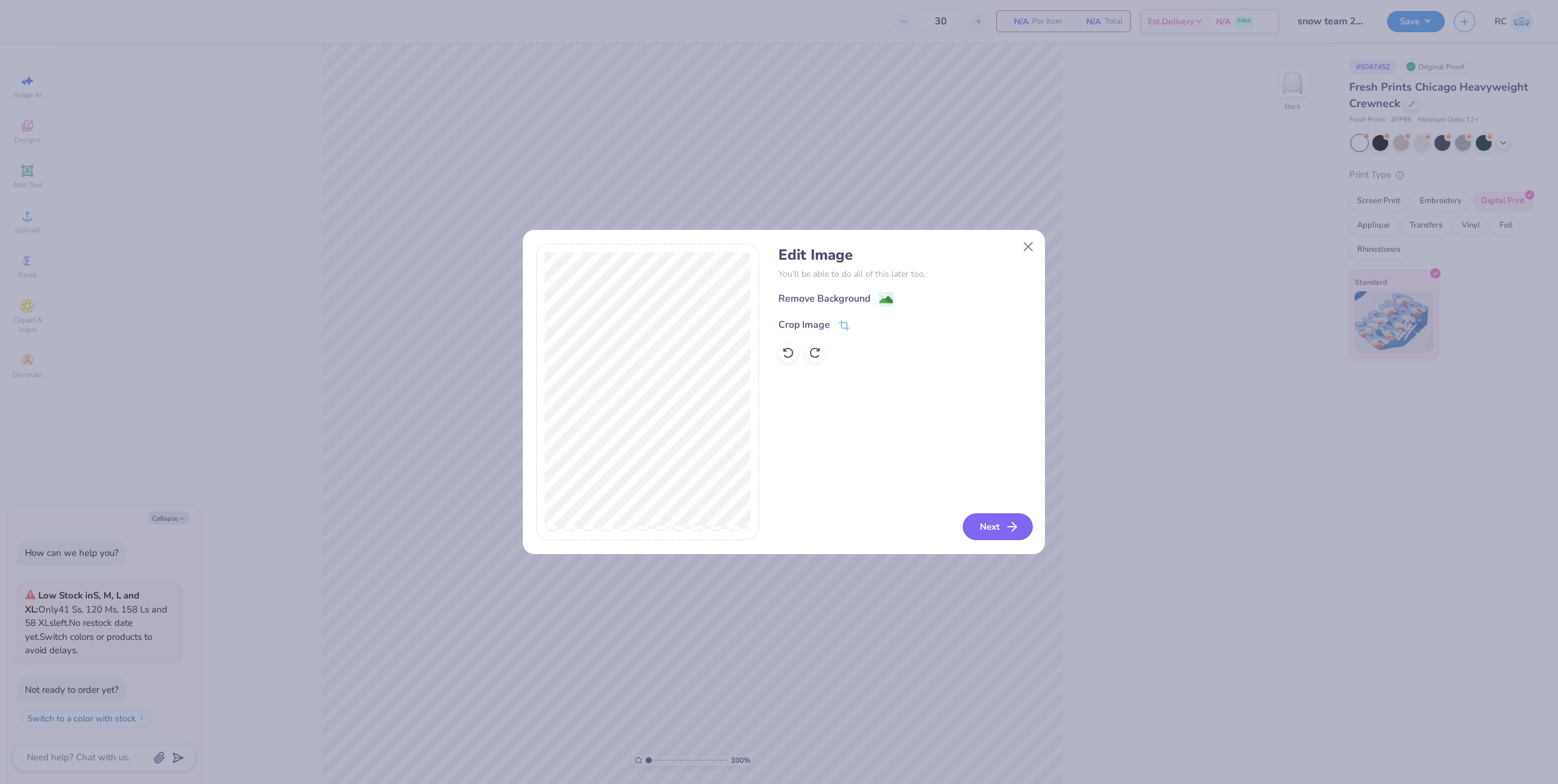 click on "Next" at bounding box center [997, 527] 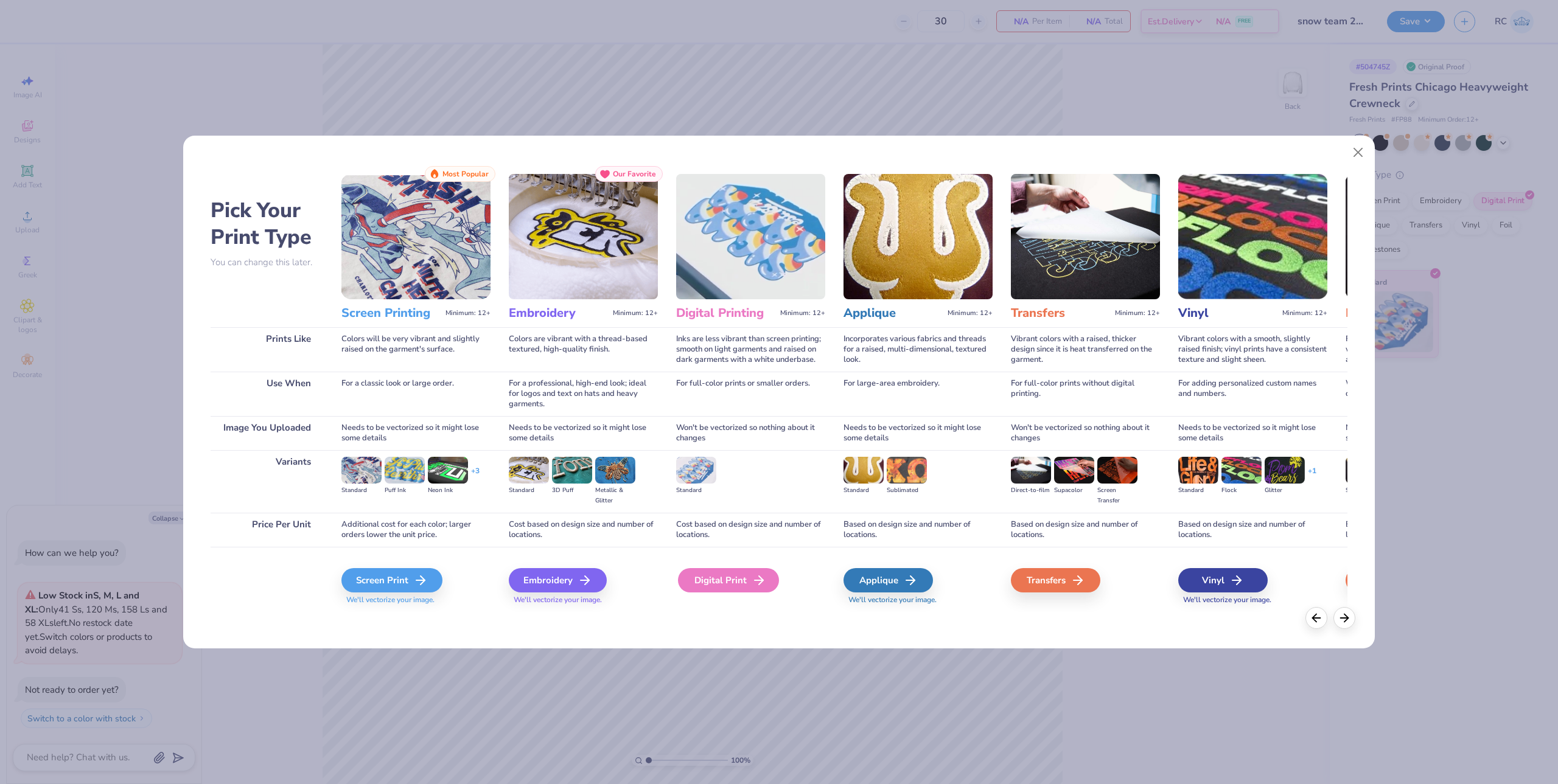 drag, startPoint x: 739, startPoint y: 580, endPoint x: 750, endPoint y: 581, distance: 11.045361 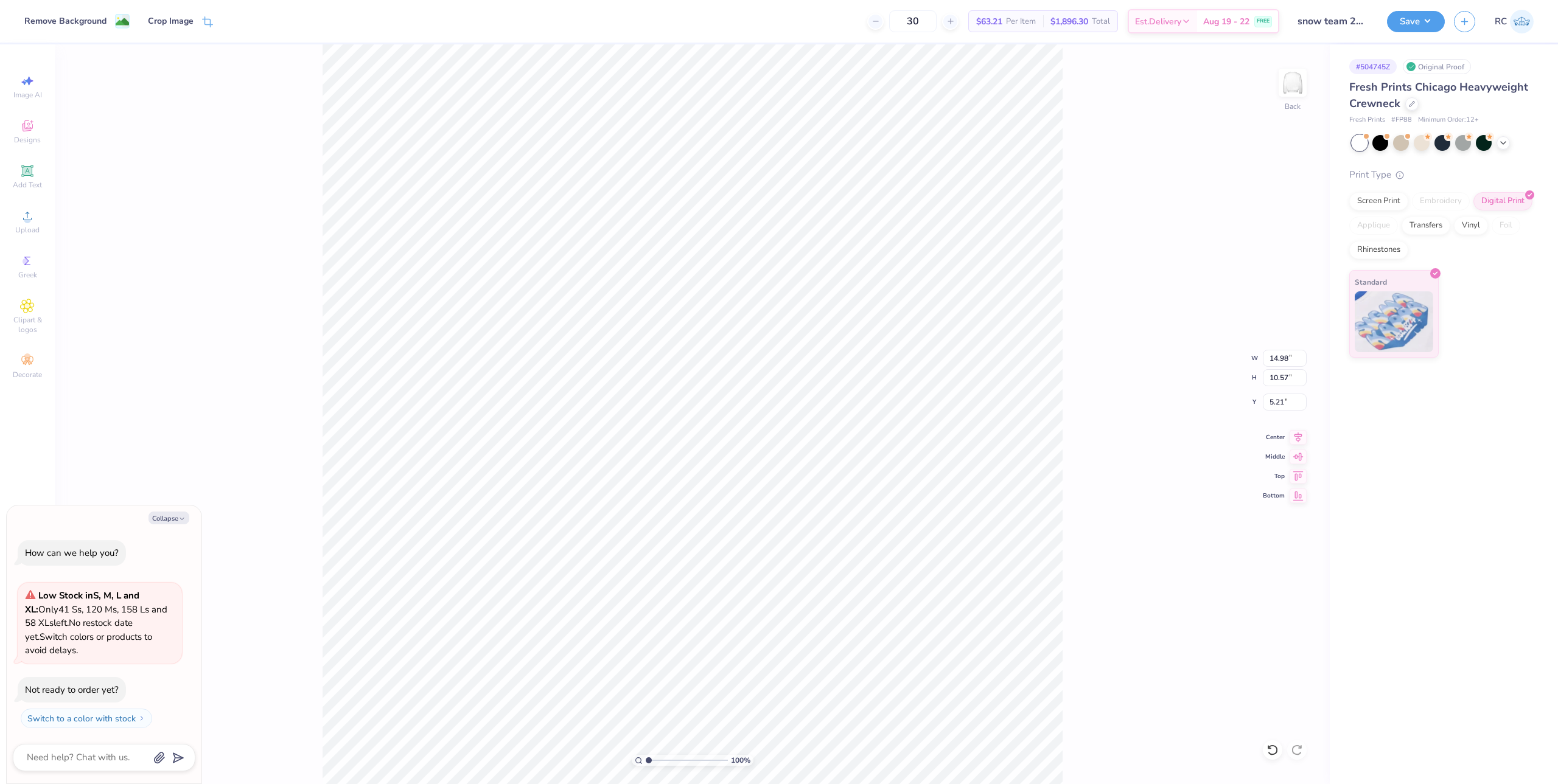 type on "x" 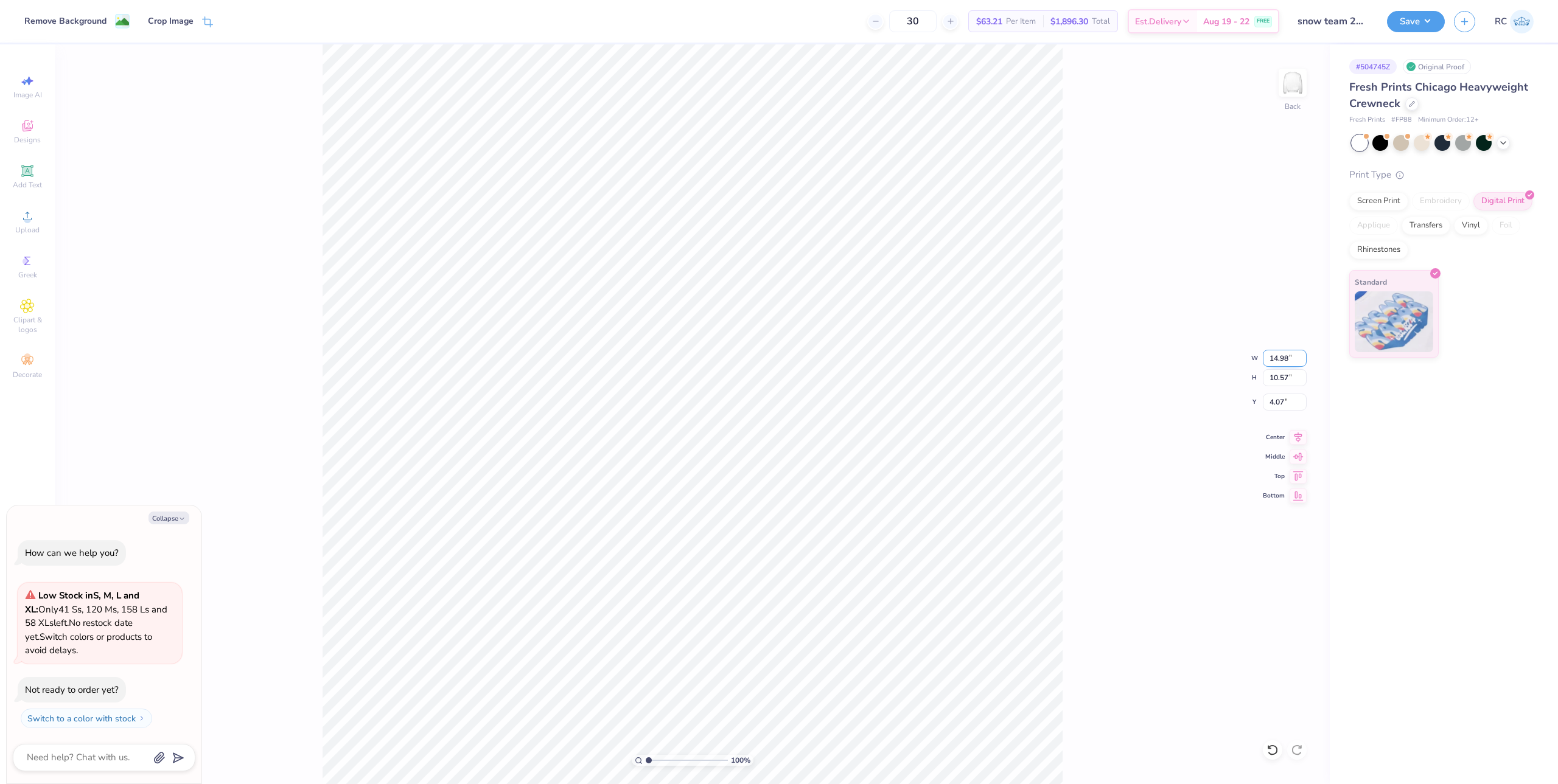 click on "14.98" at bounding box center [1285, 358] 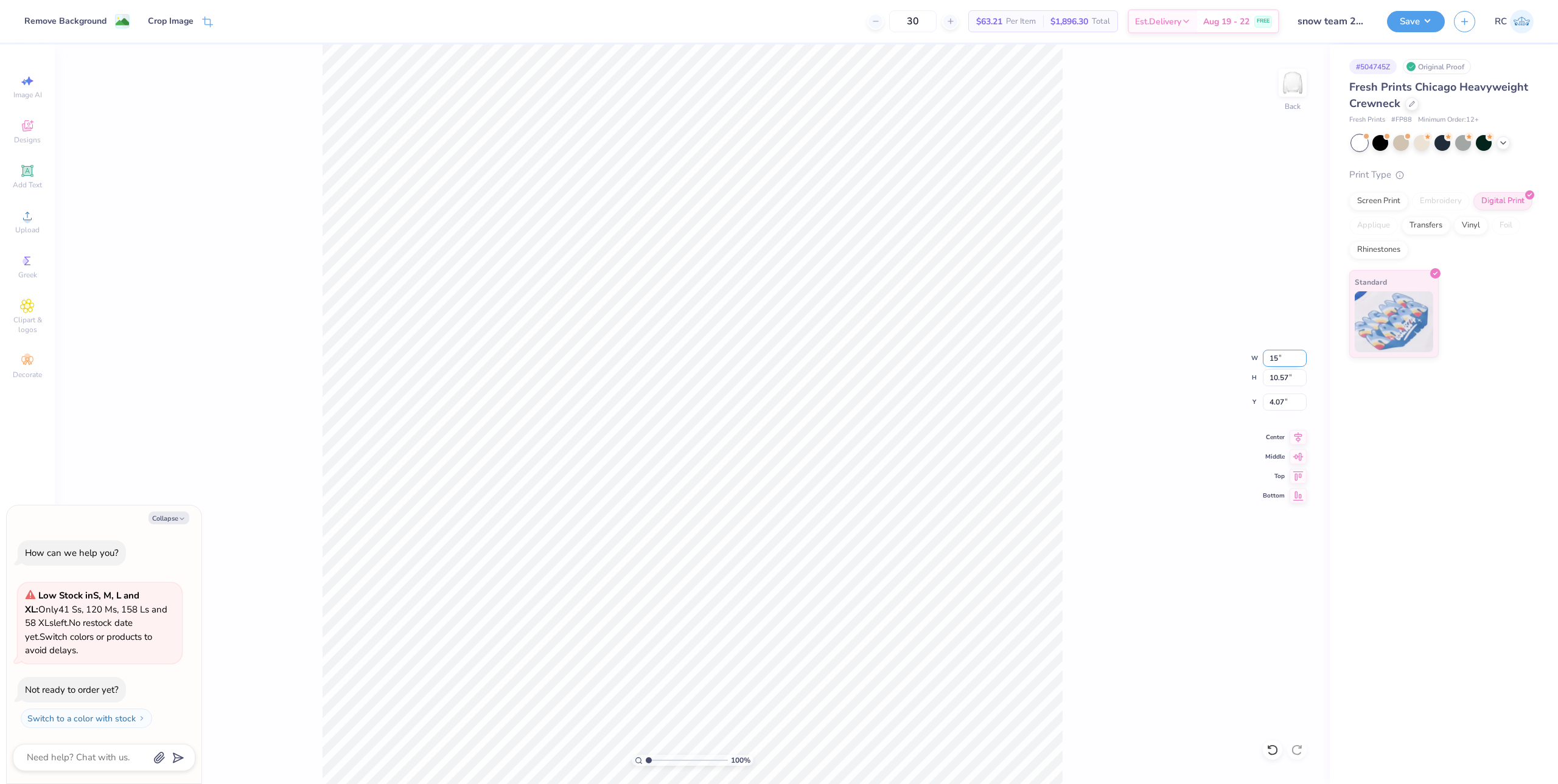 type on "15" 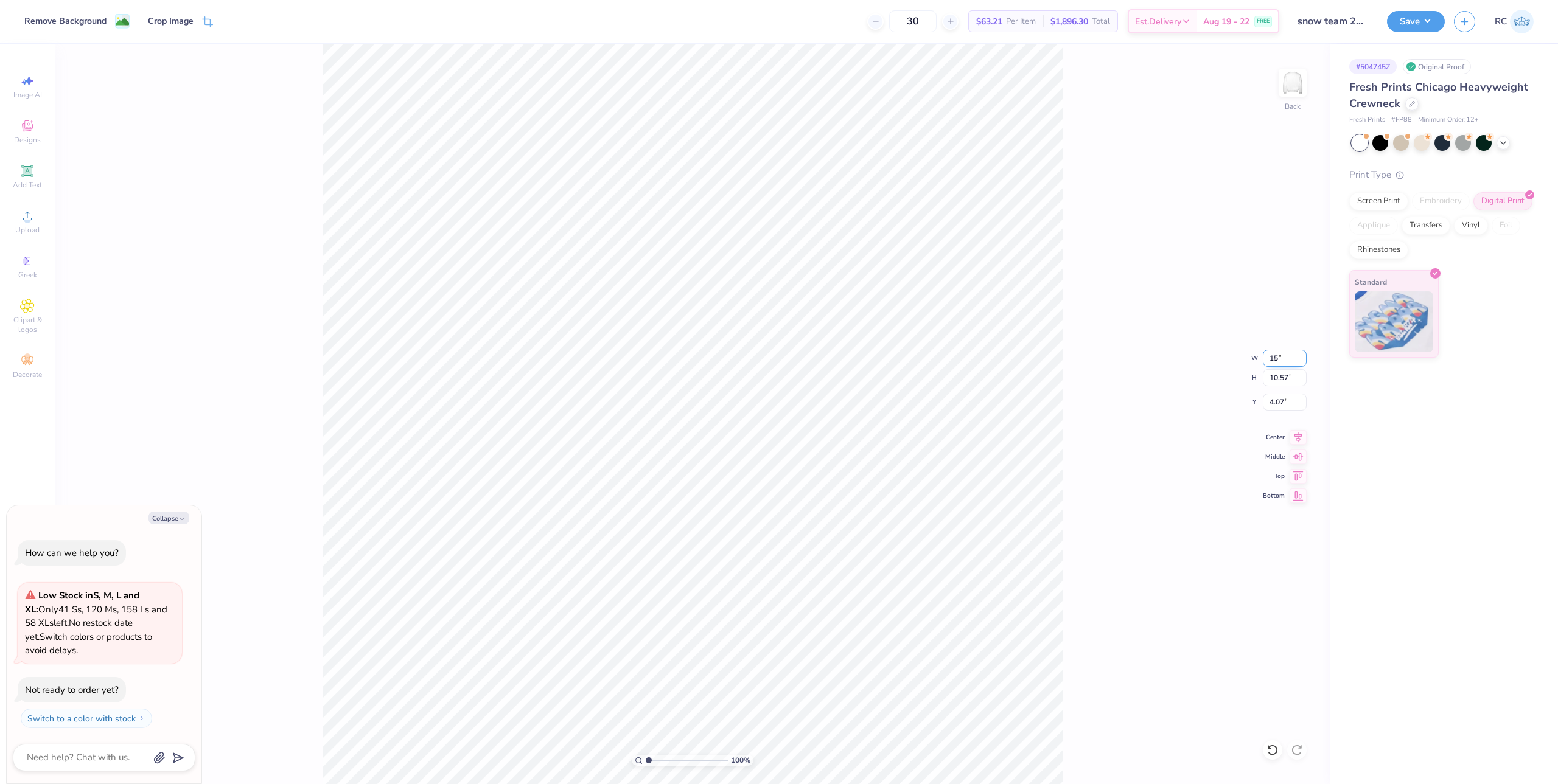type on "x" 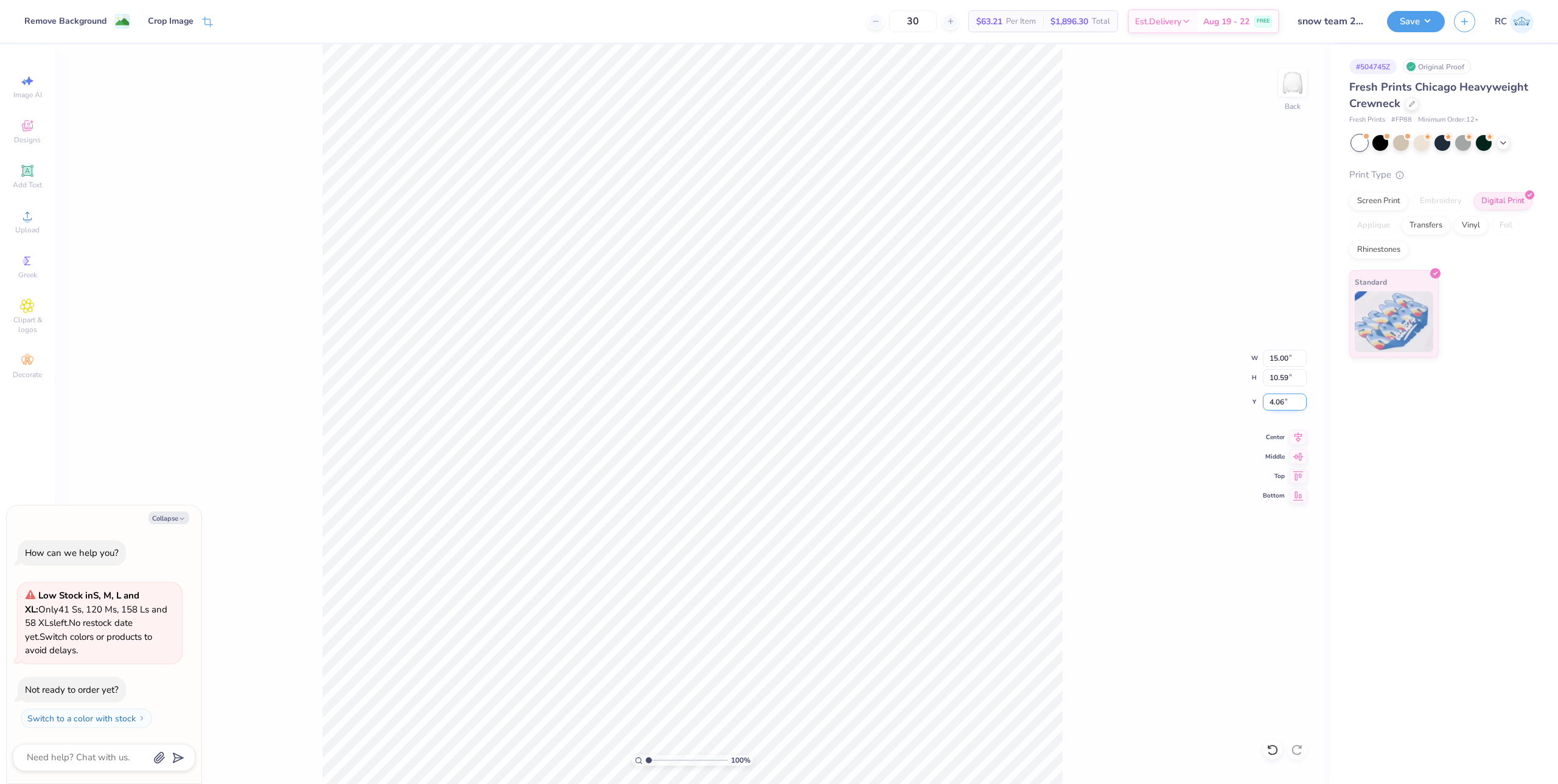 click on "4.06" at bounding box center [1285, 402] 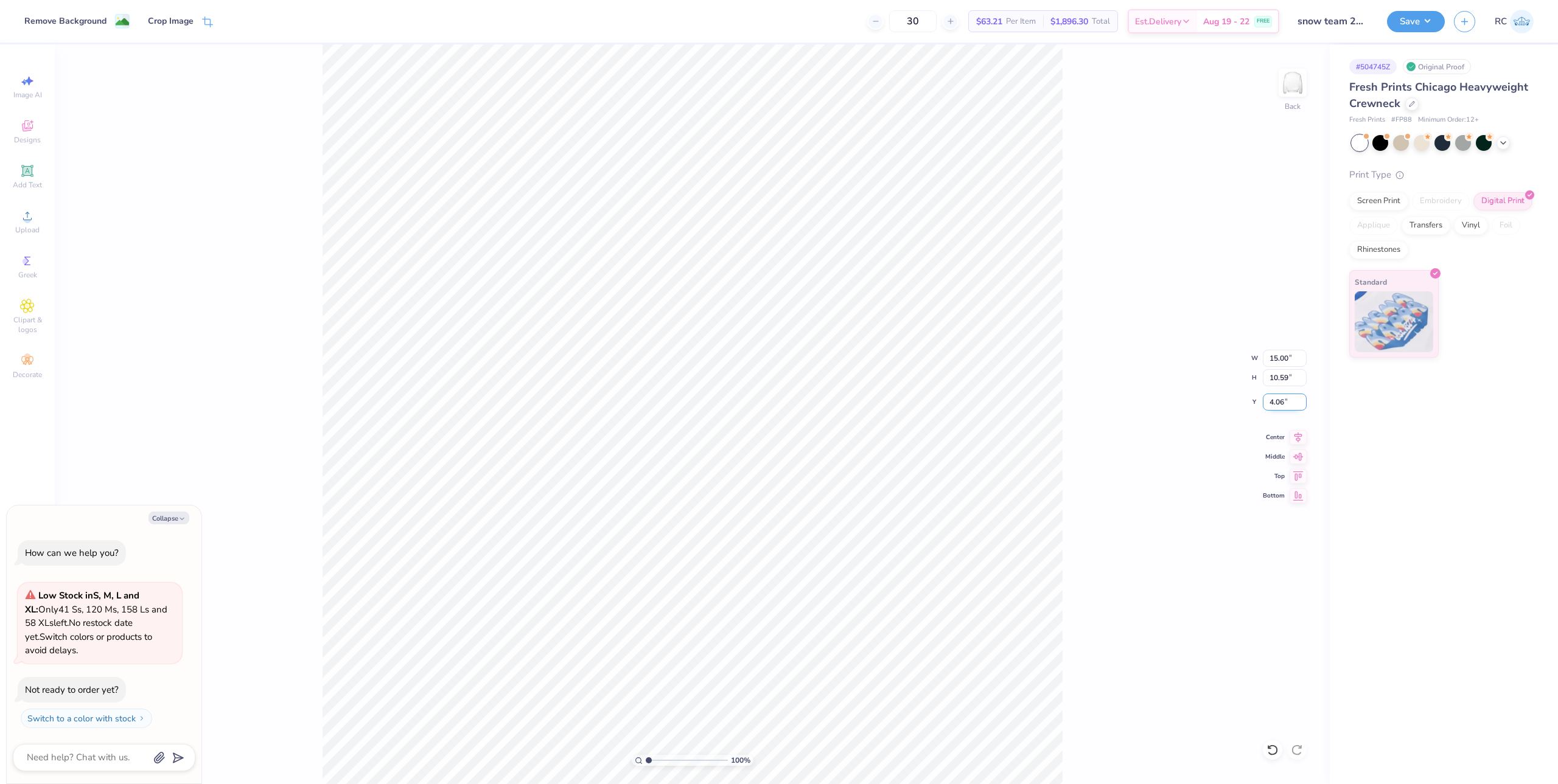 click on "4.06" at bounding box center (1285, 402) 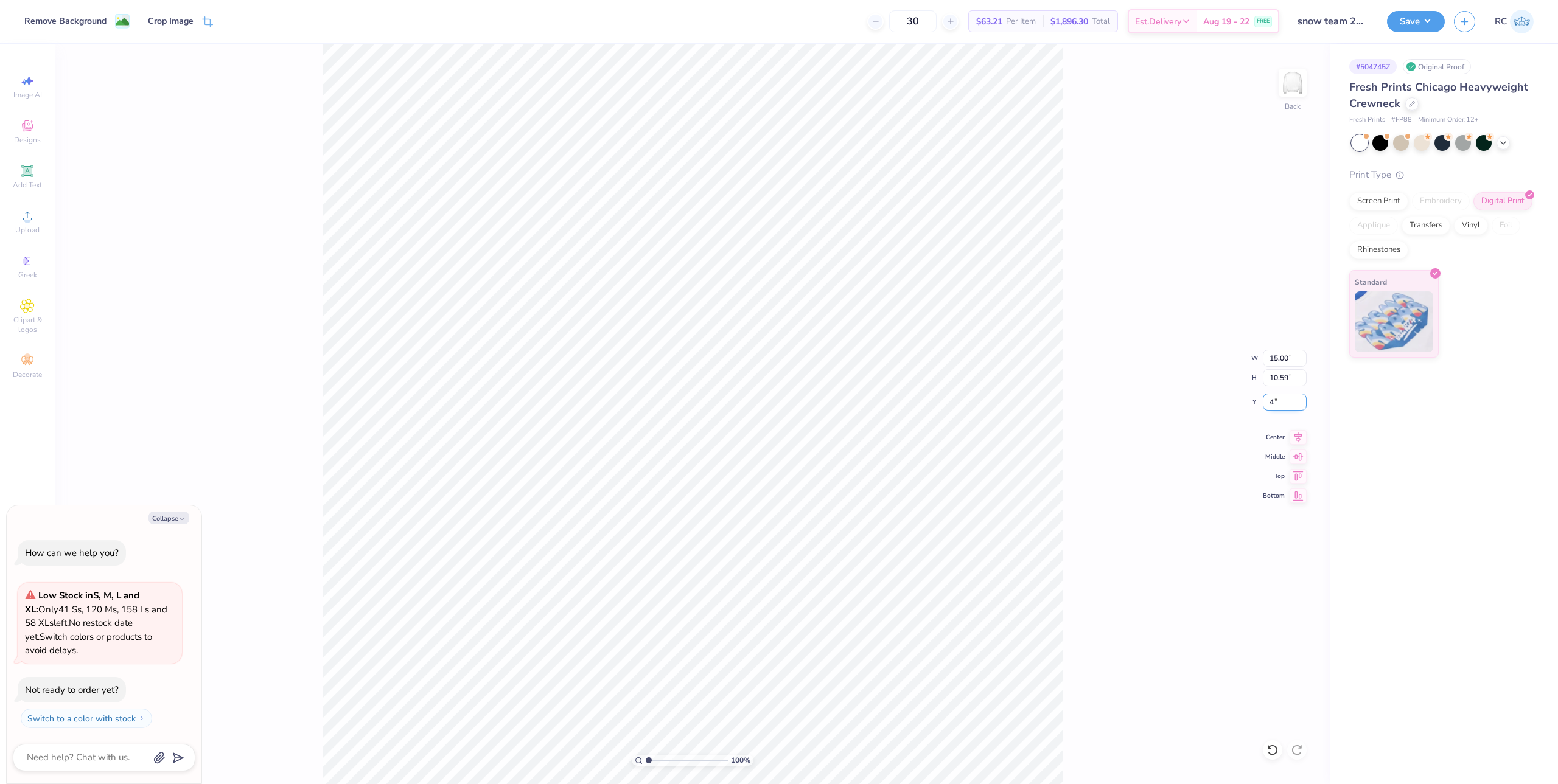 type on "4" 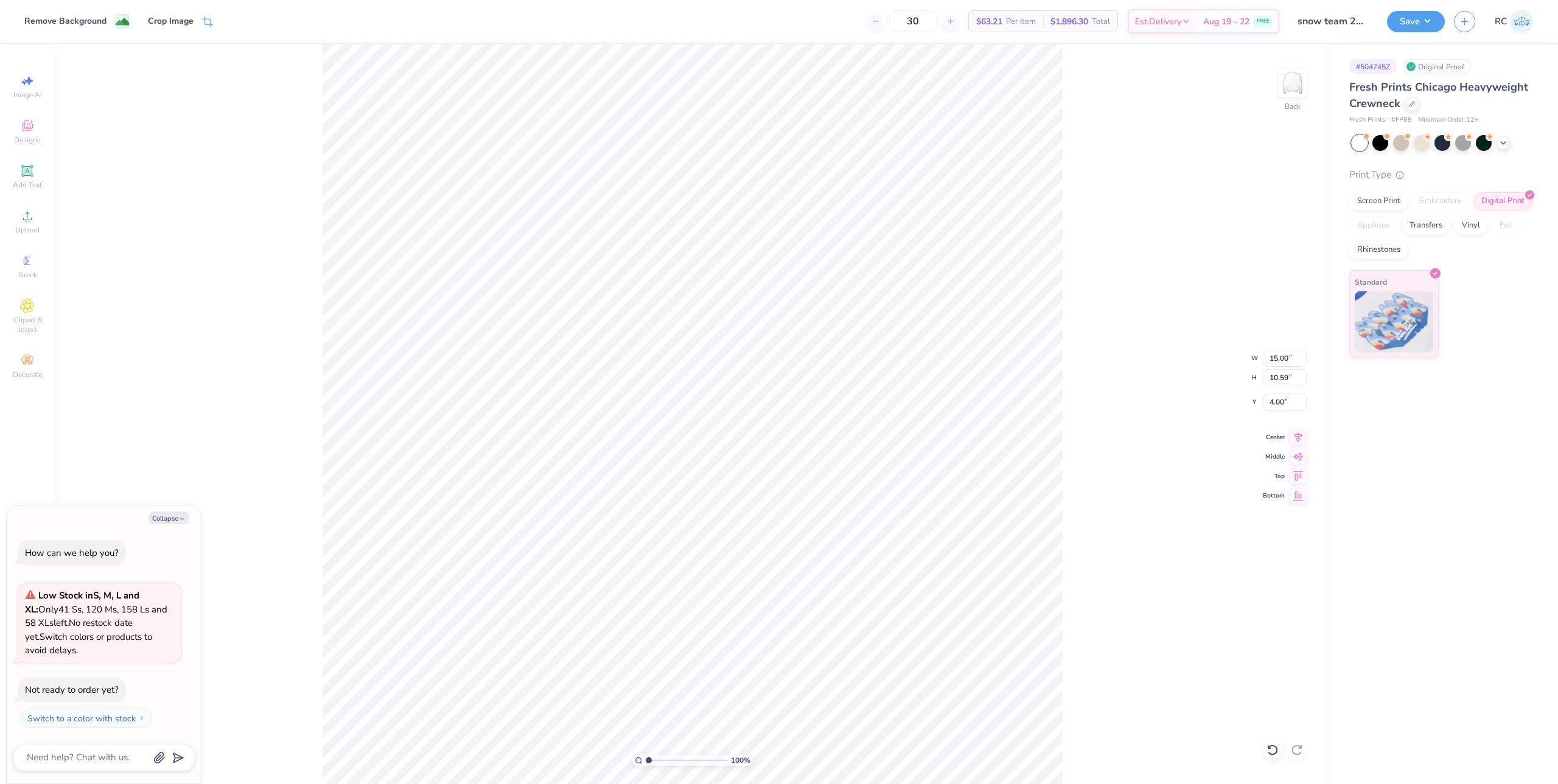 click on "100  % Back W 15.00 15.00 " H 10.59 10.59 " Y 4.00 4.00 " Center Middle Top Bottom" at bounding box center (692, 414) 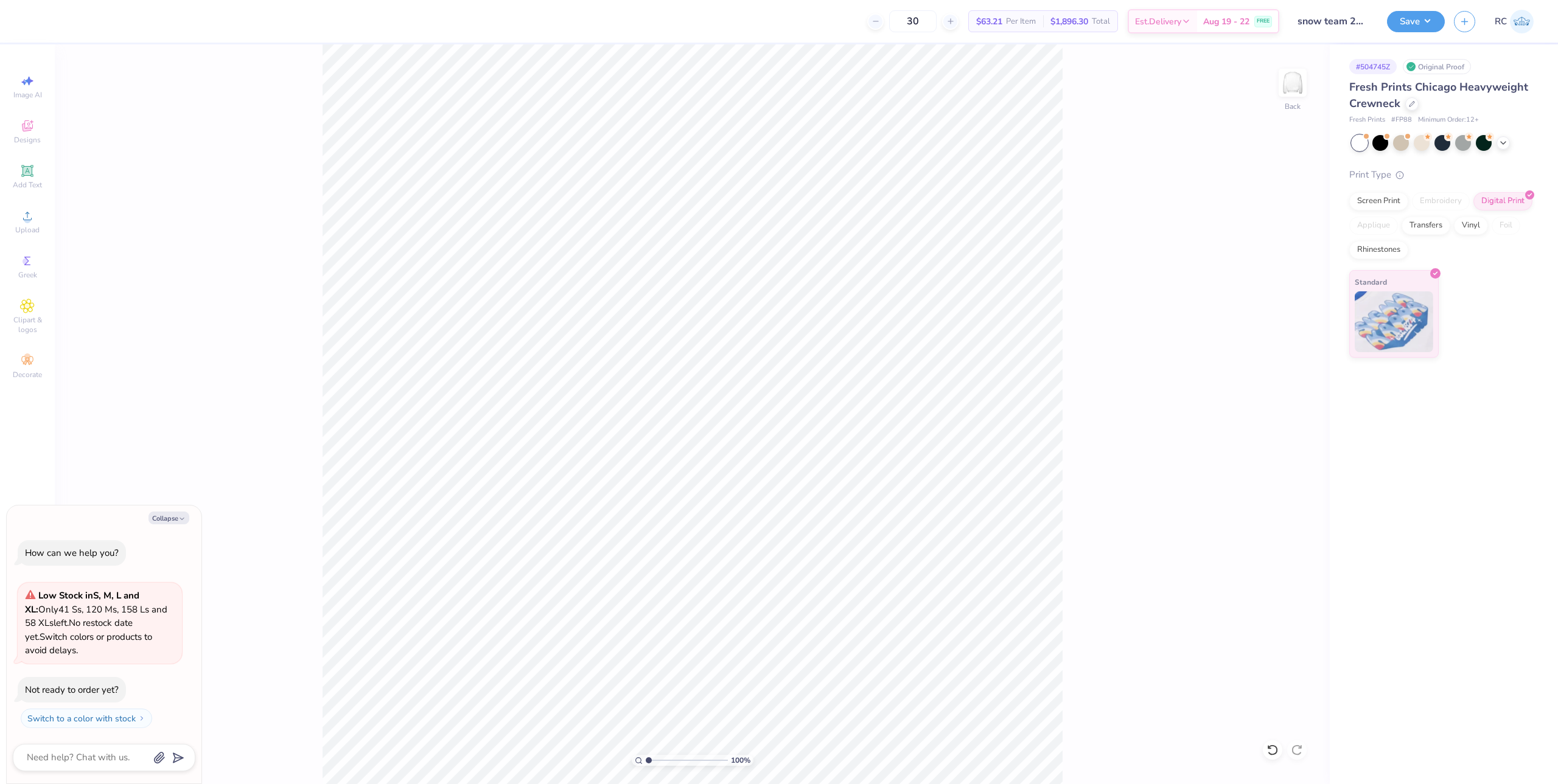 type on "x" 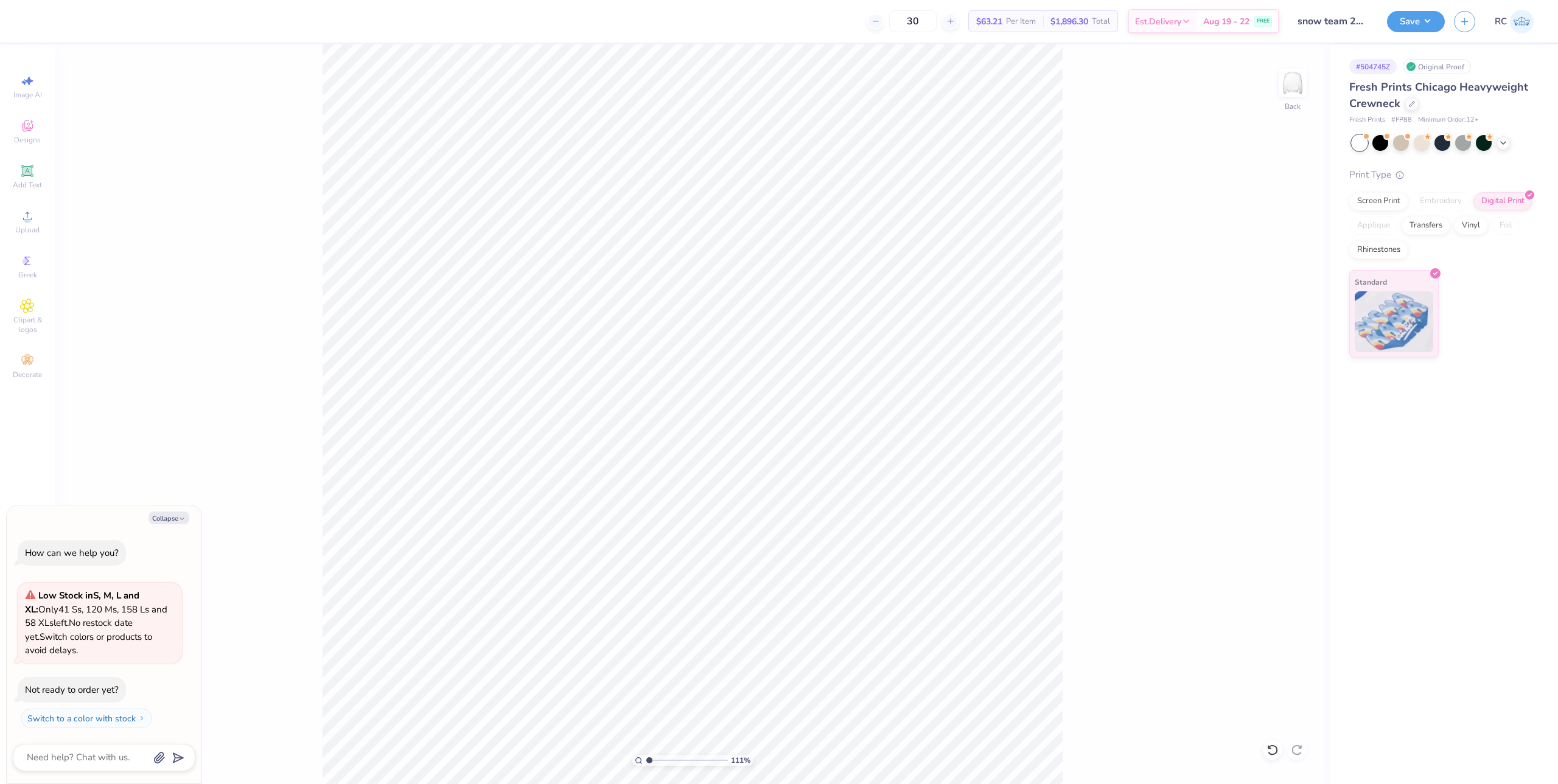 type on "1" 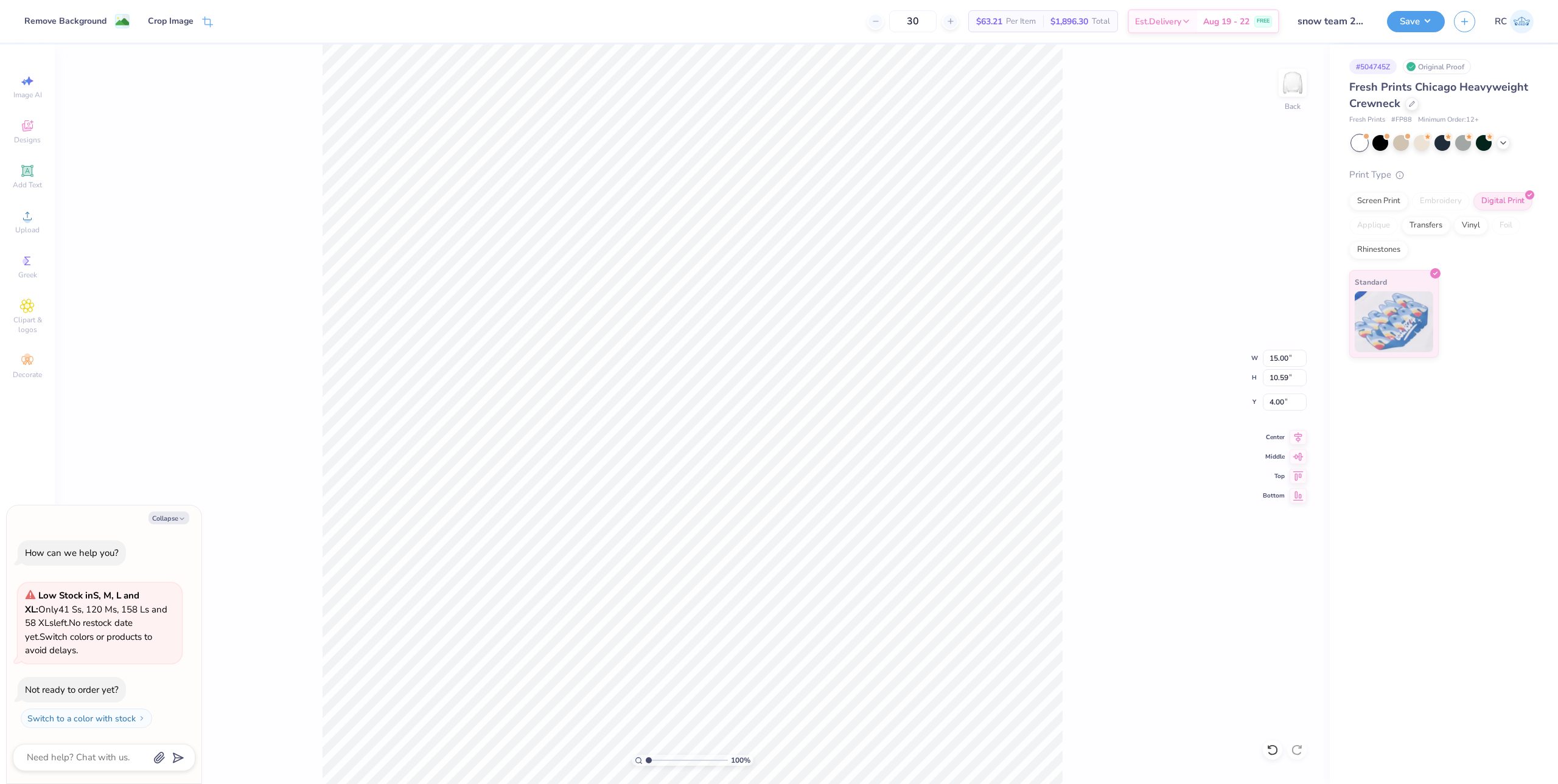 type on "x" 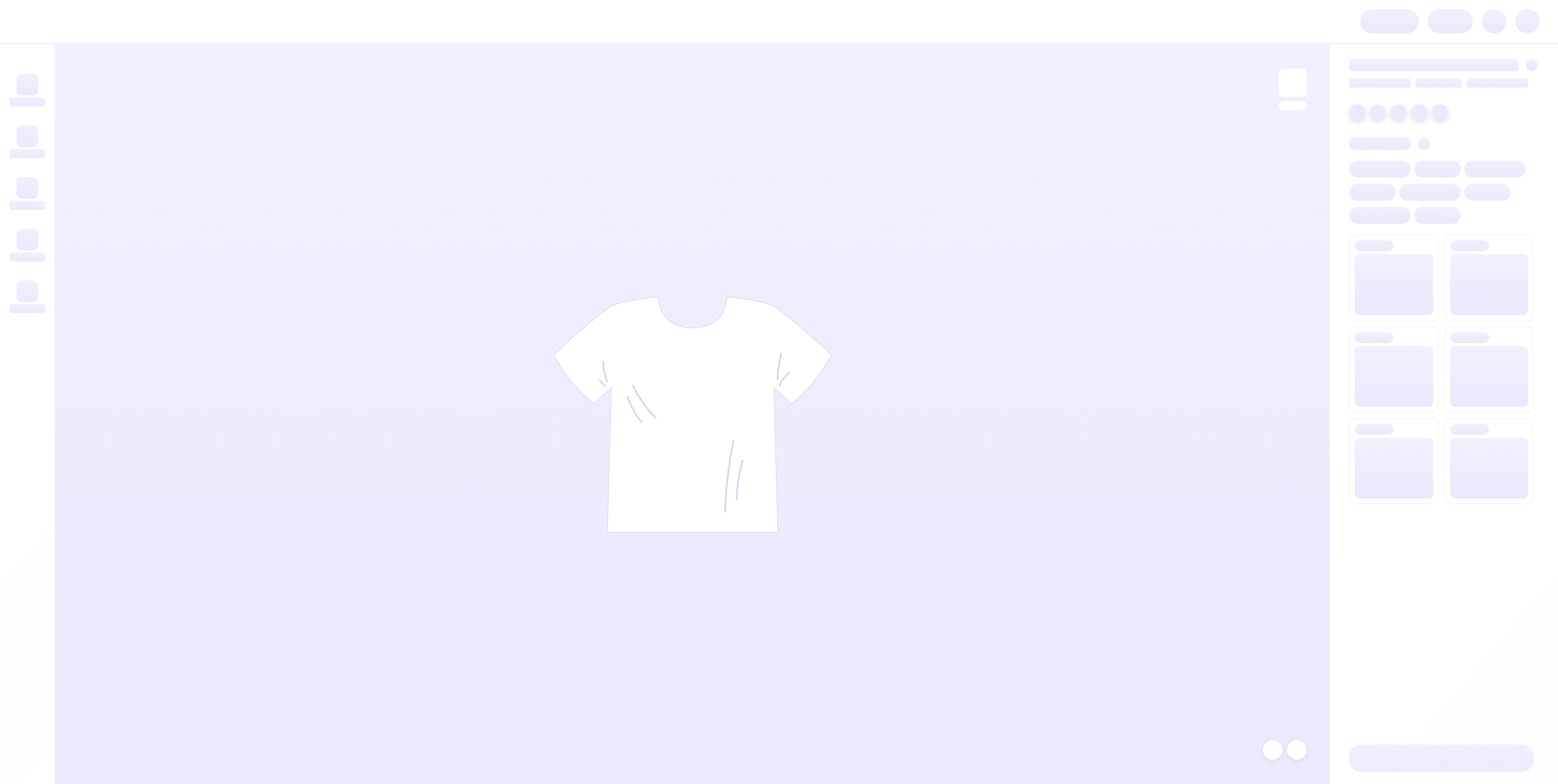scroll, scrollTop: 0, scrollLeft: 0, axis: both 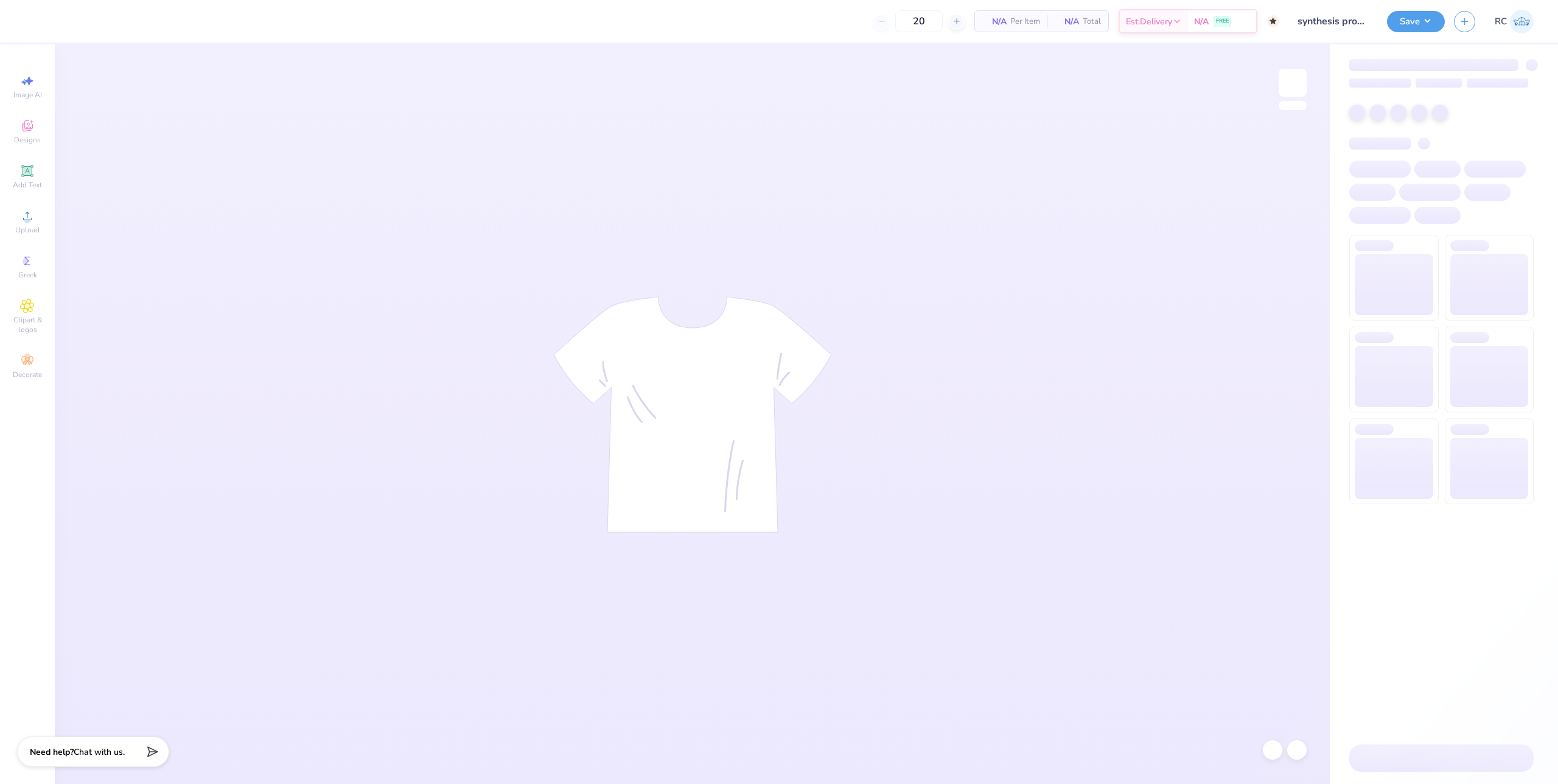type on "50" 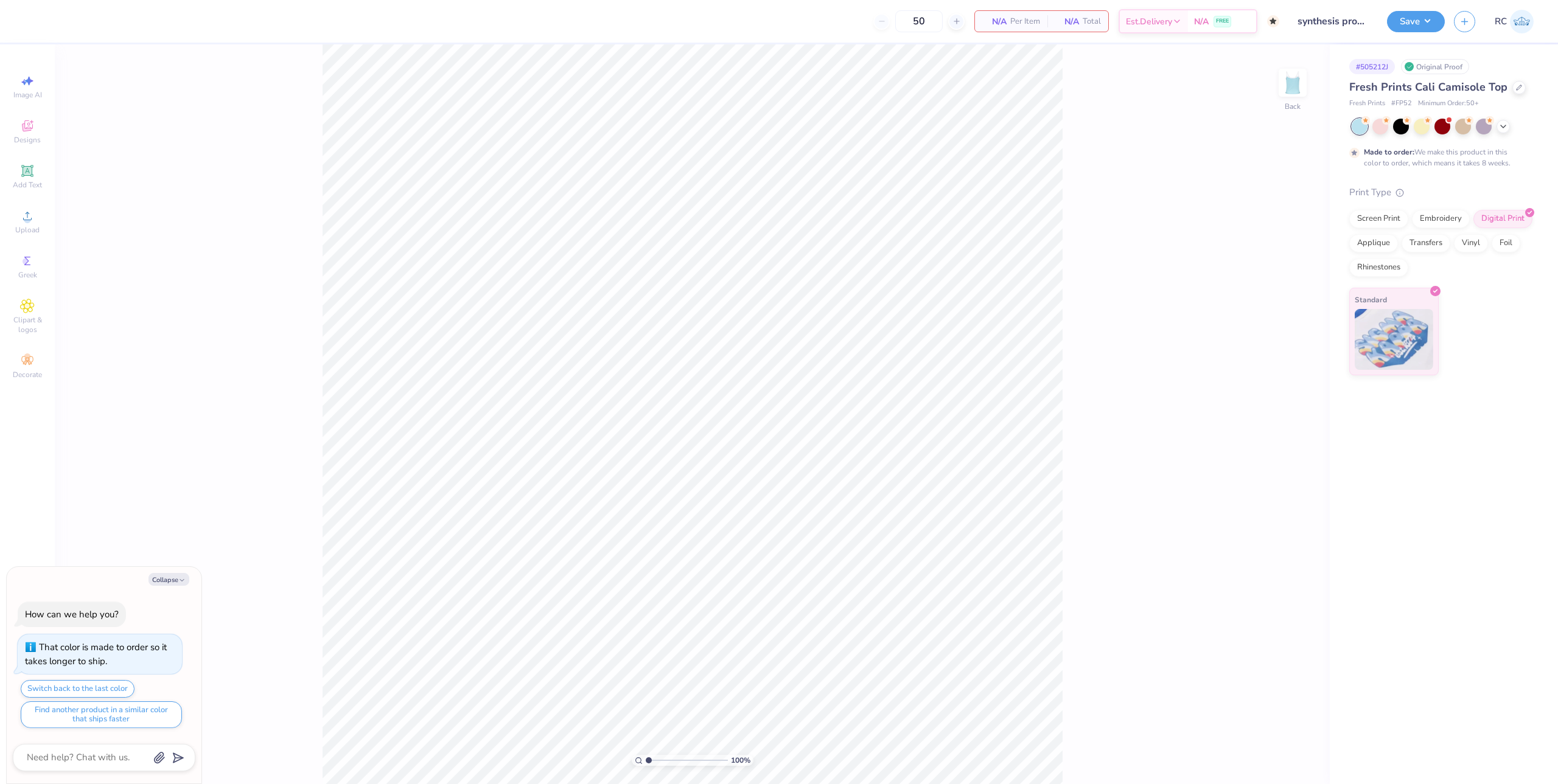 type on "x" 